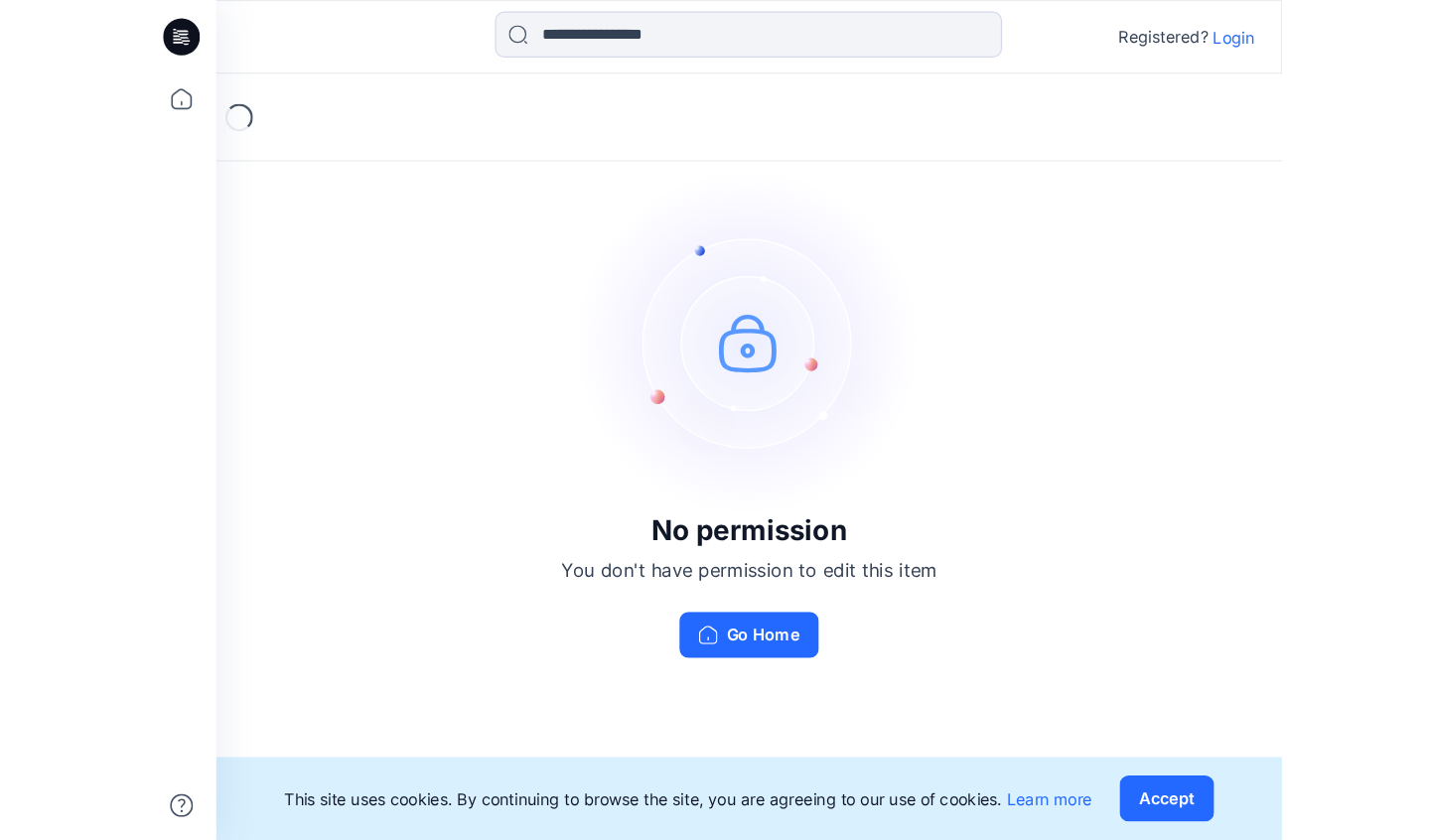 scroll, scrollTop: 0, scrollLeft: 0, axis: both 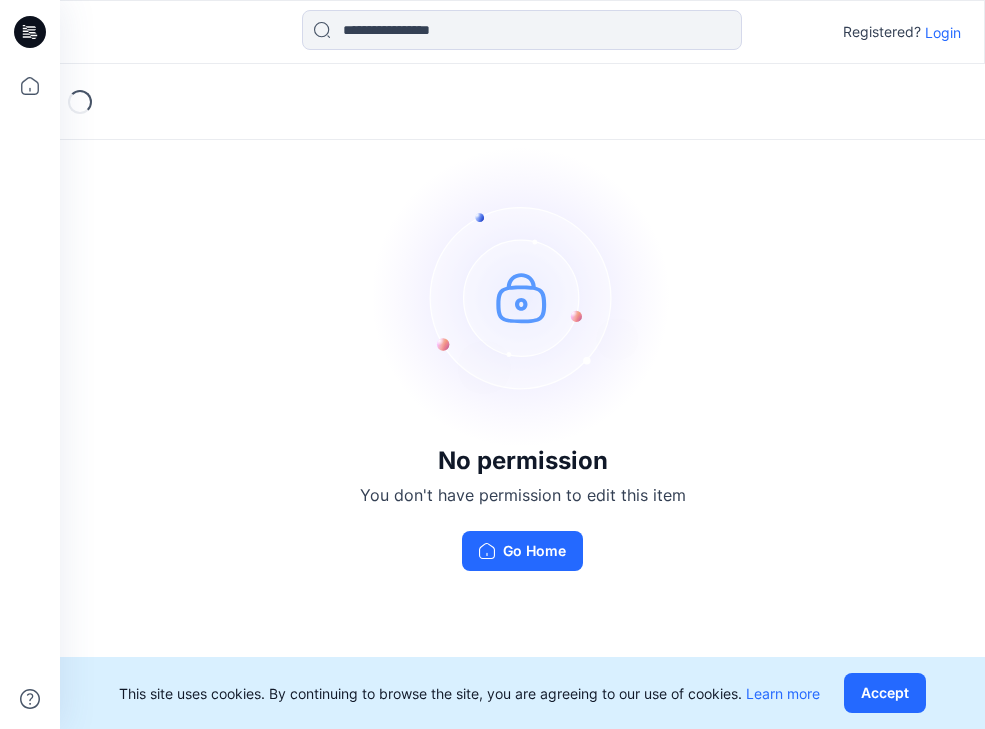 click on "No permission You don't have permission to edit this item Go Home" at bounding box center [523, 509] 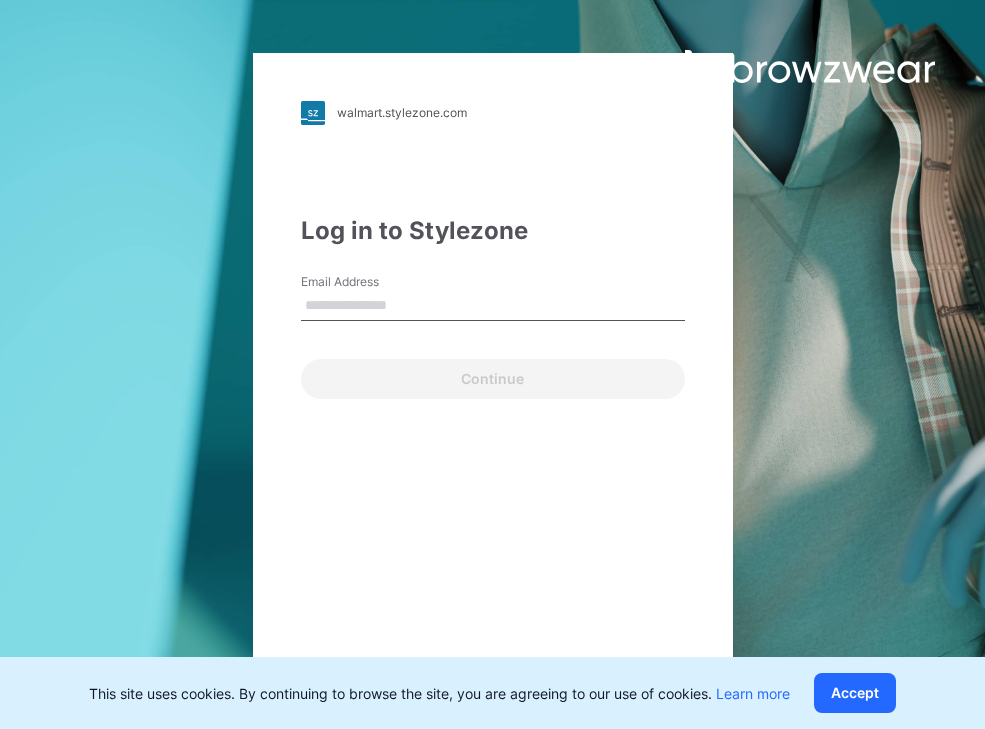 click on "Email Address" at bounding box center (493, 306) 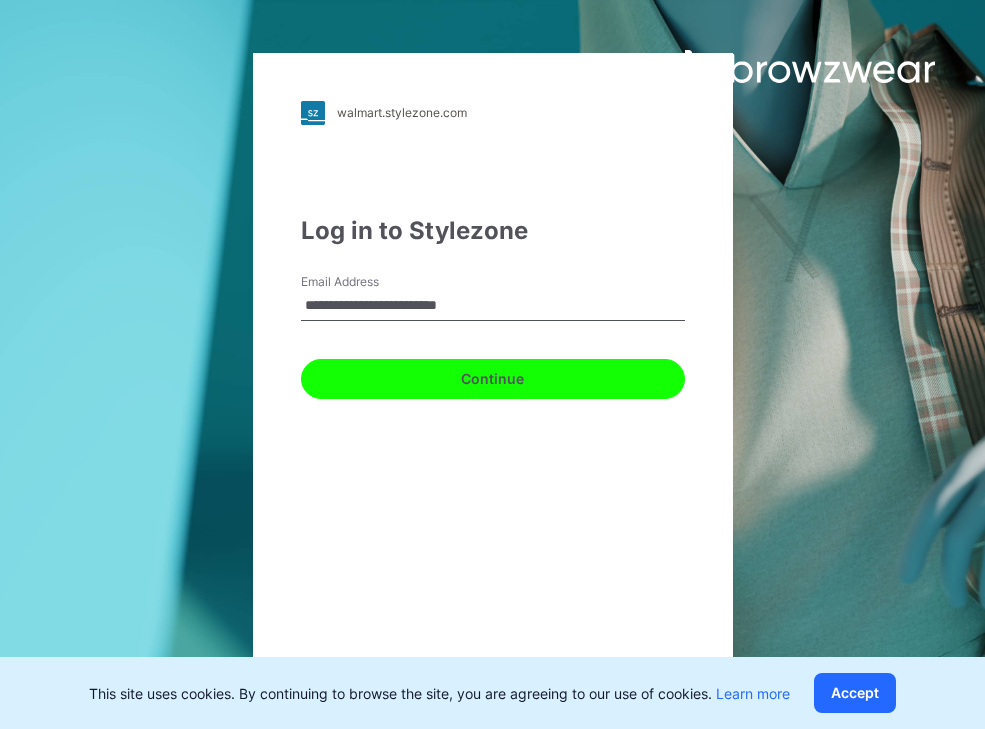 click on "Continue" at bounding box center (493, 379) 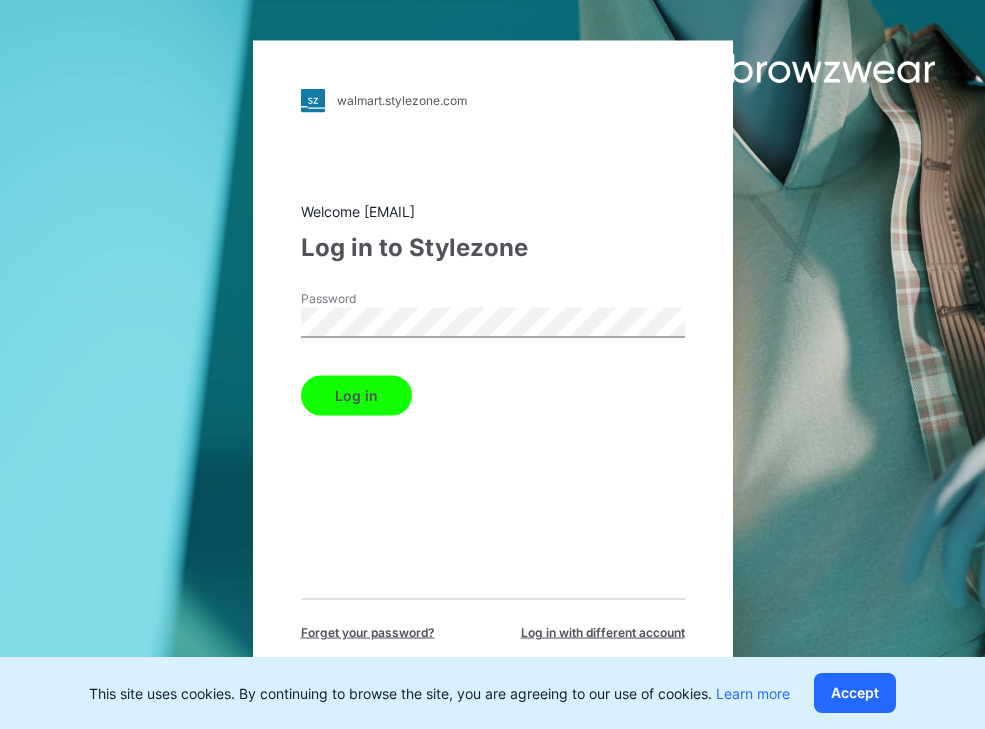 click on "Log in" at bounding box center (356, 395) 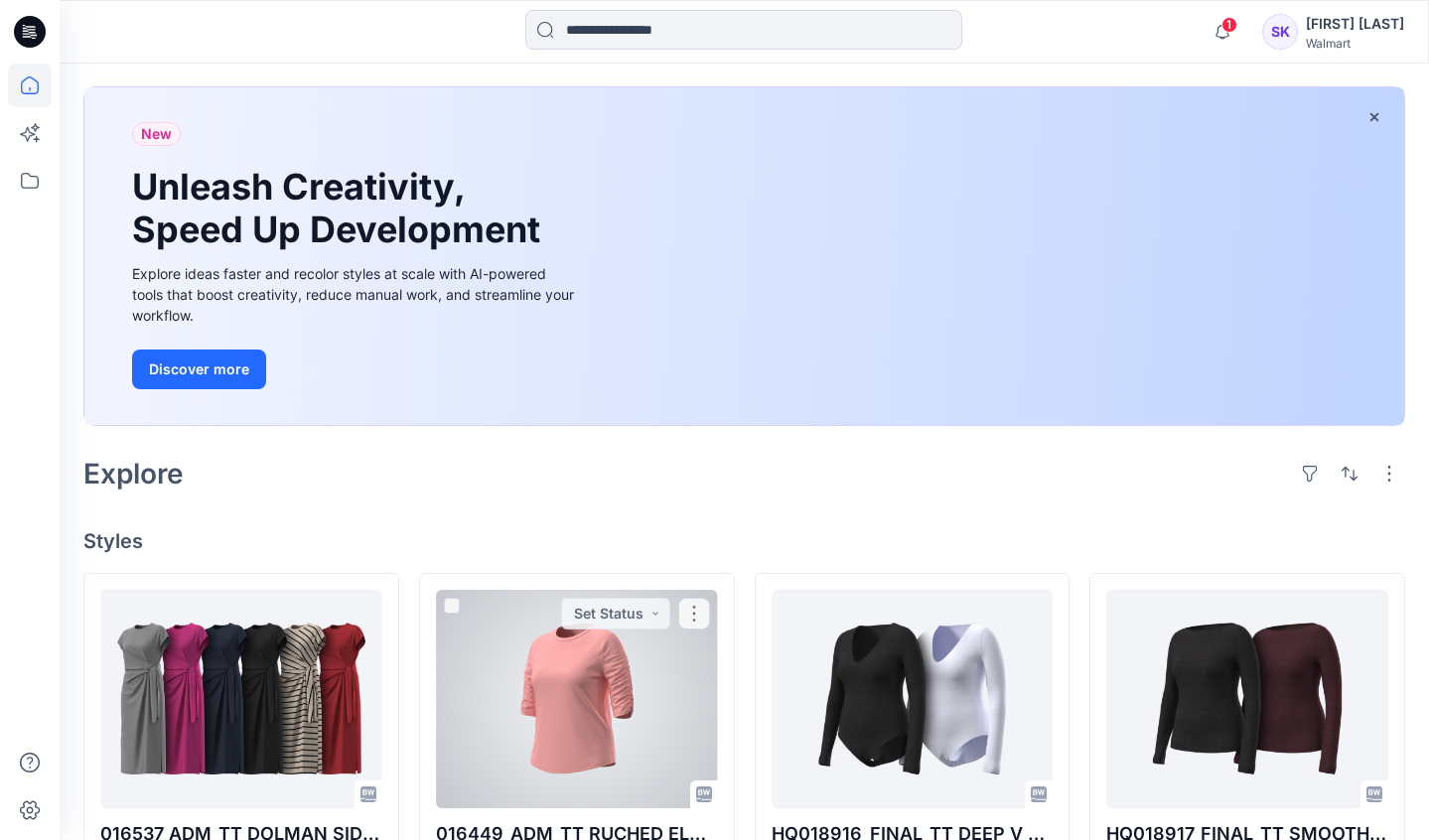 scroll, scrollTop: 199, scrollLeft: 0, axis: vertical 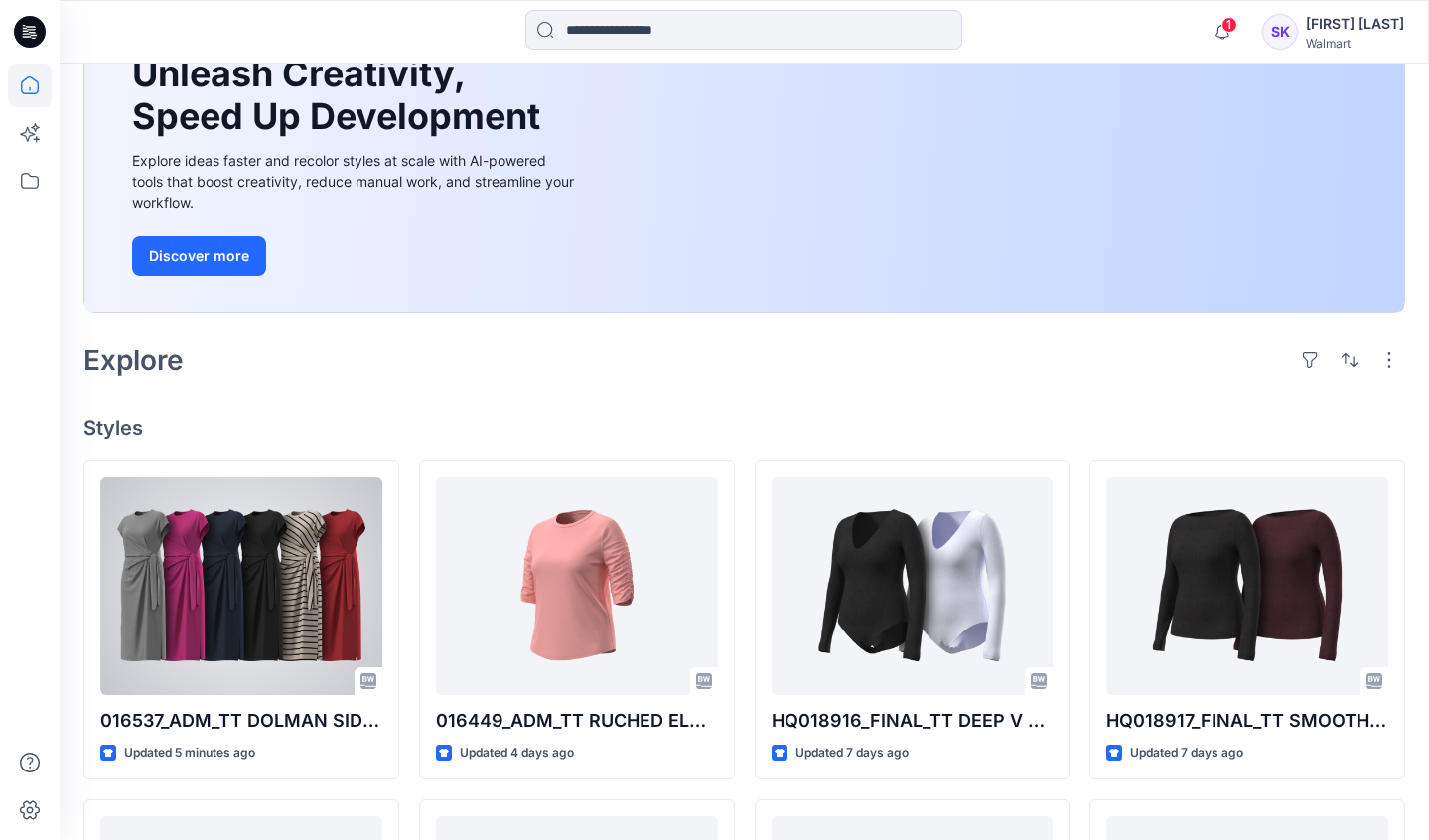 click at bounding box center (241, 586) 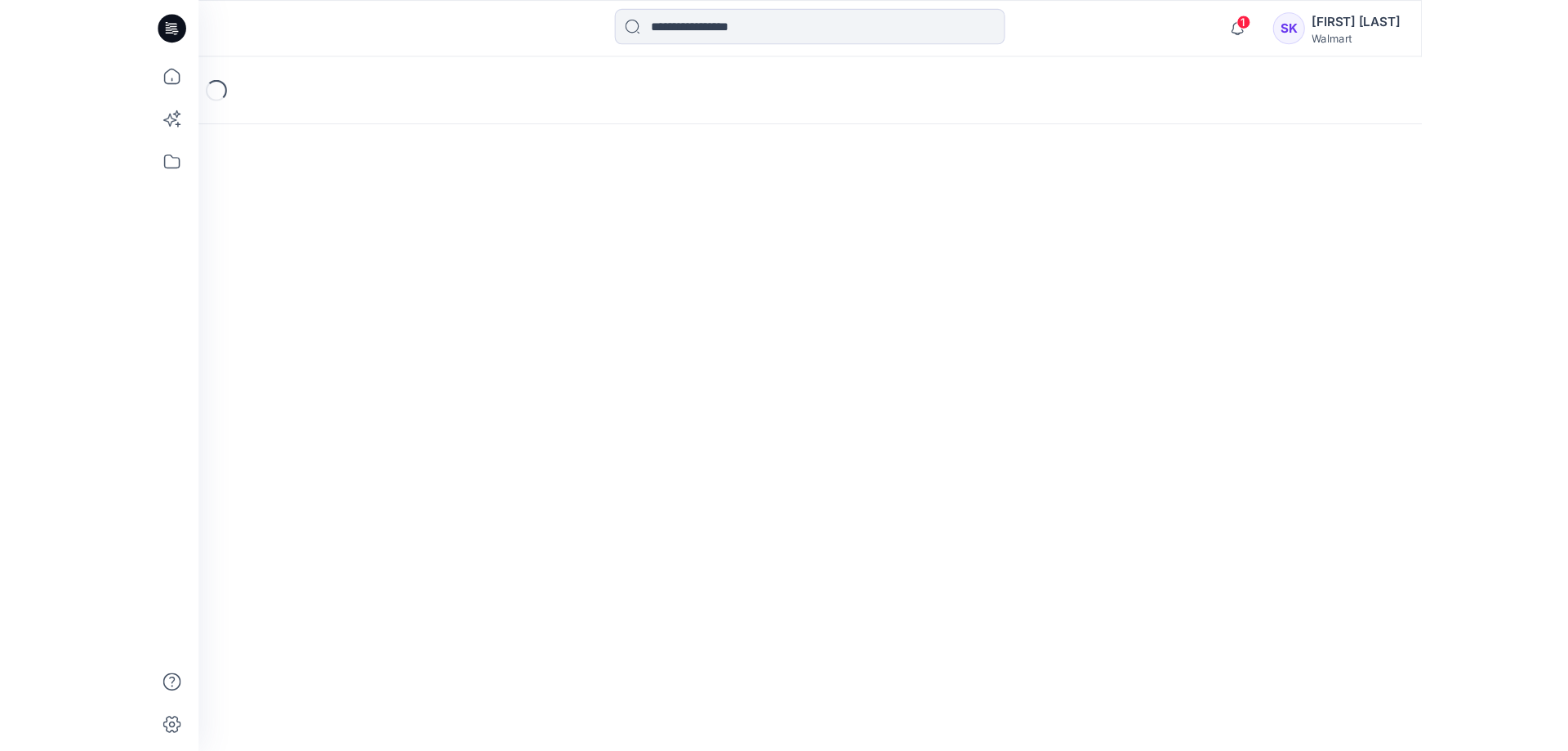 scroll, scrollTop: 0, scrollLeft: 0, axis: both 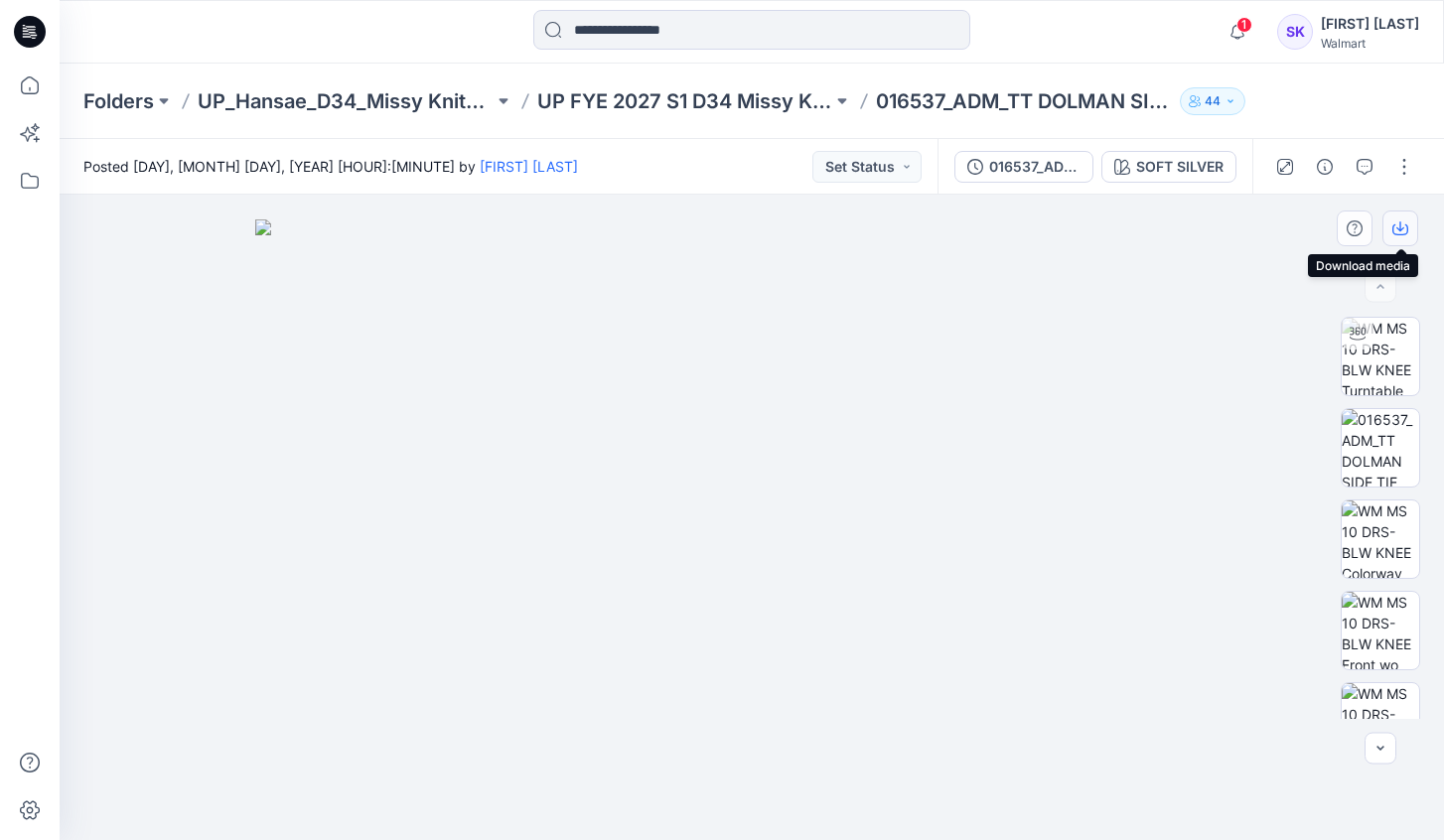 click 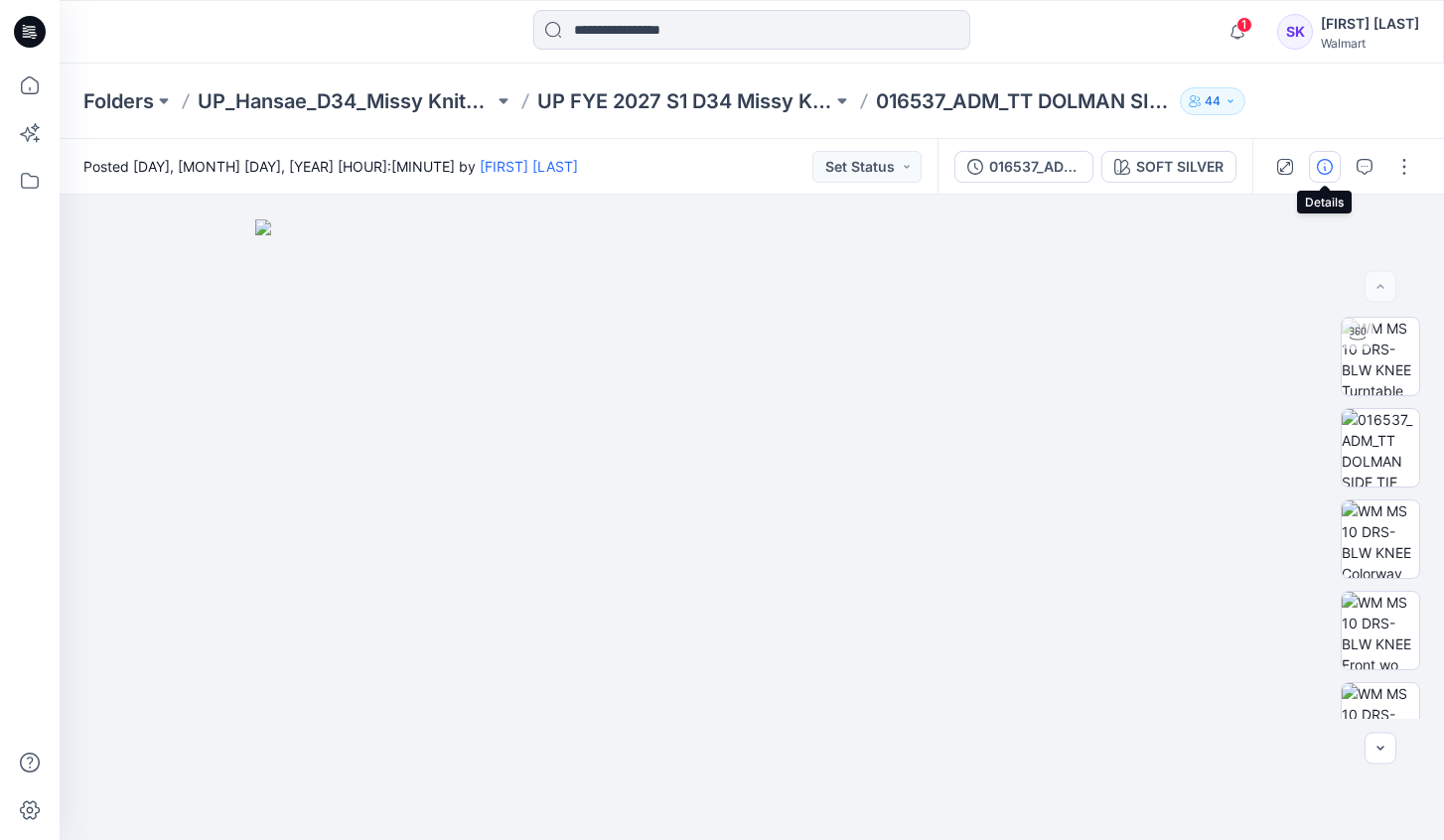 click 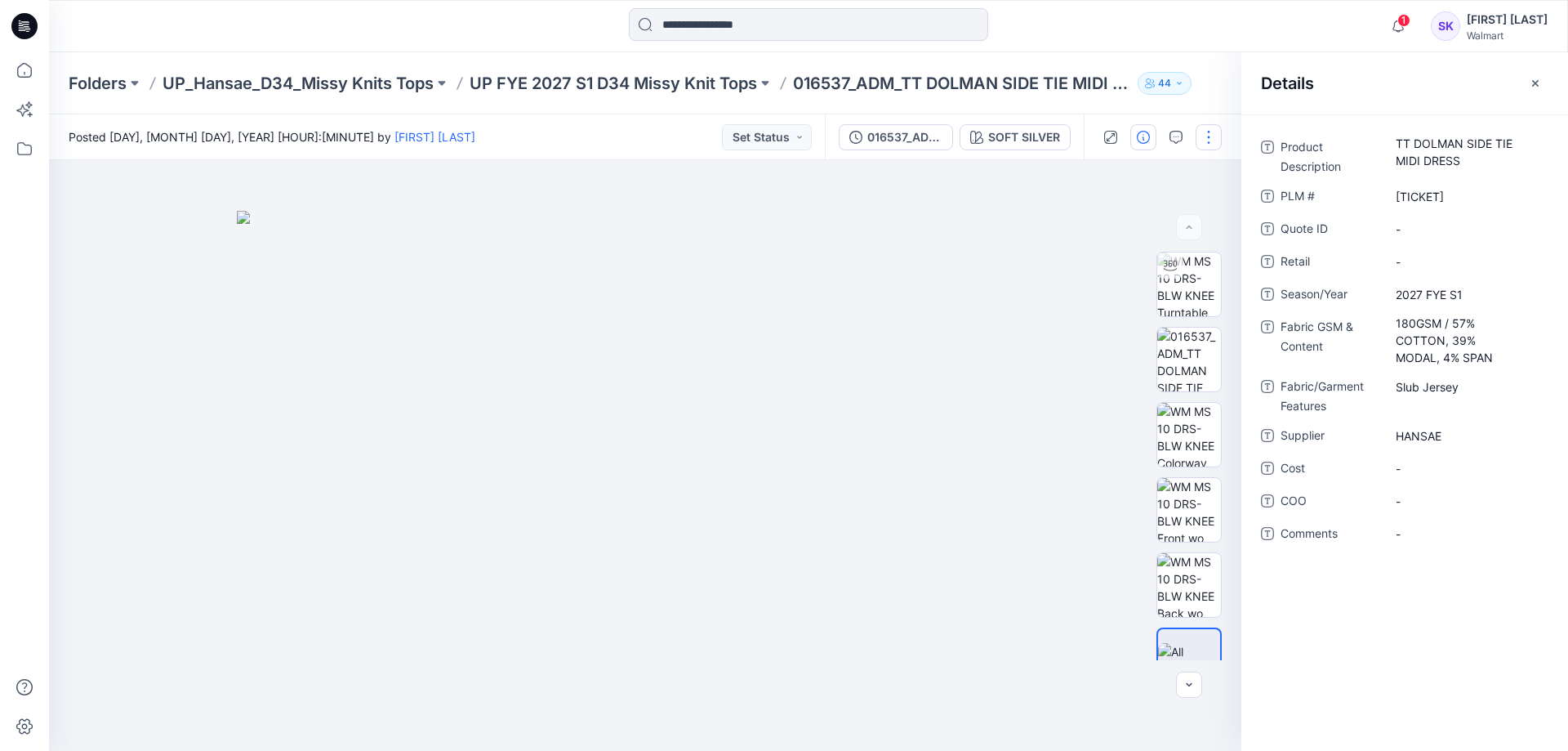 click at bounding box center (1209, 137) 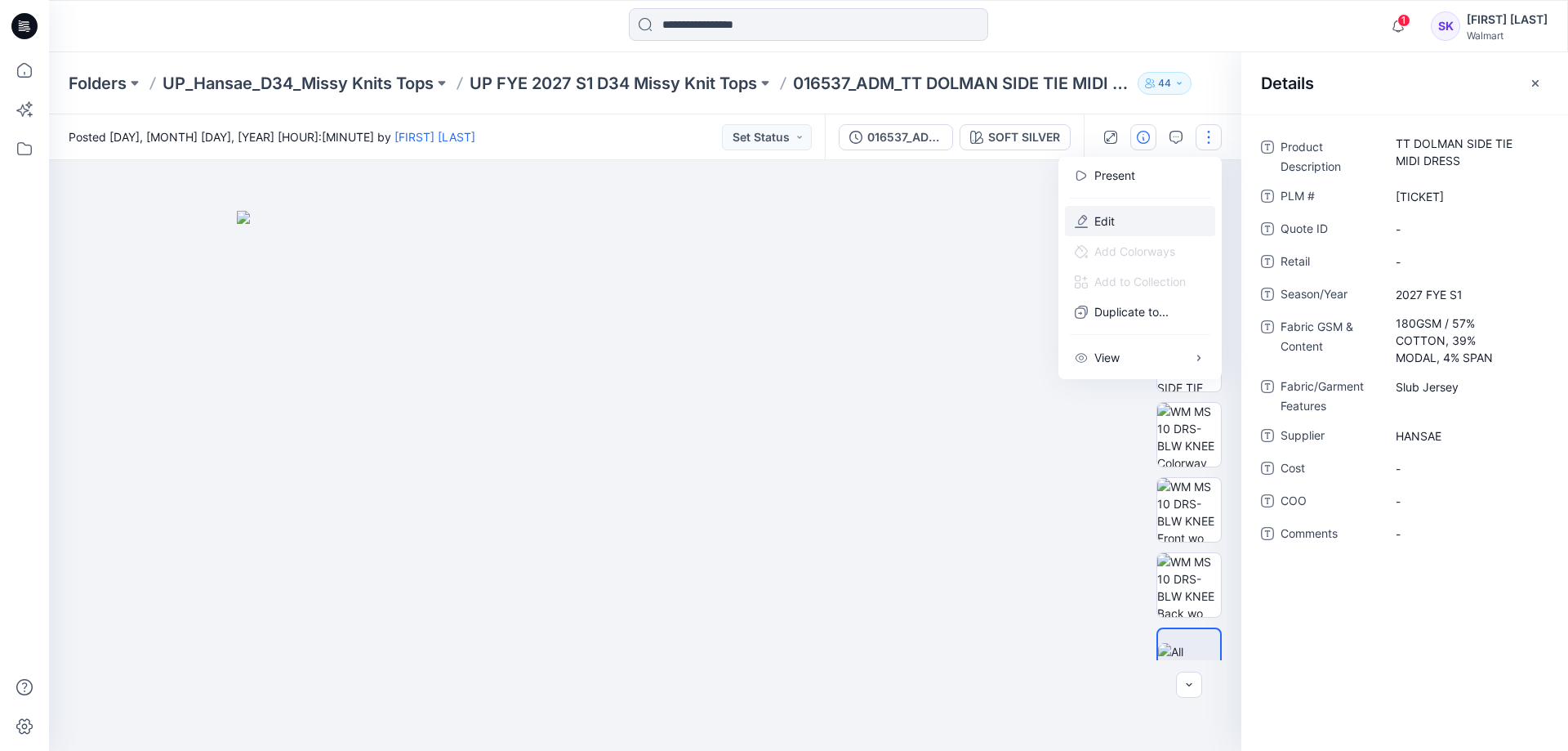 click on "Edit" at bounding box center (1140, 221) 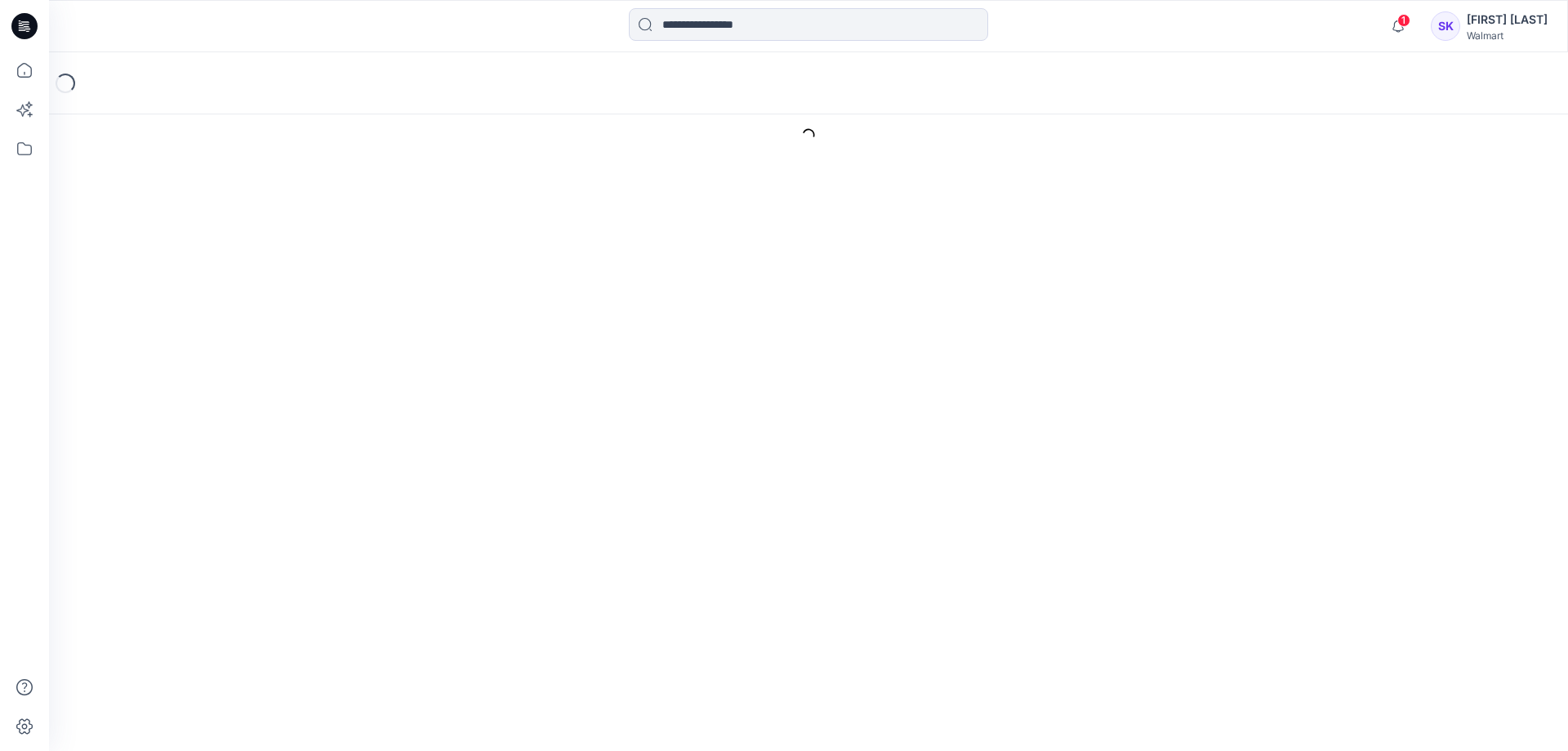 scroll, scrollTop: 0, scrollLeft: 0, axis: both 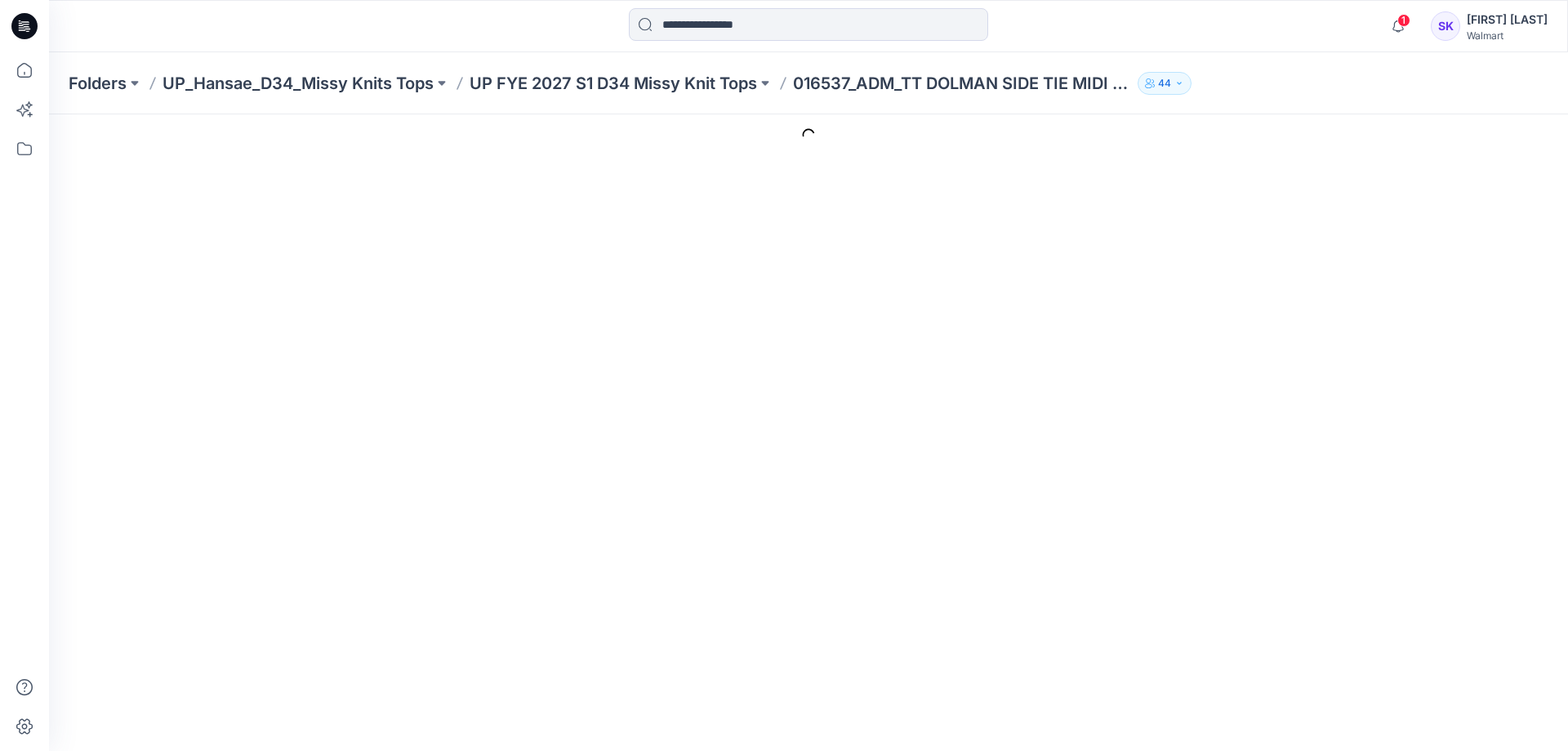 click at bounding box center (24, 375) 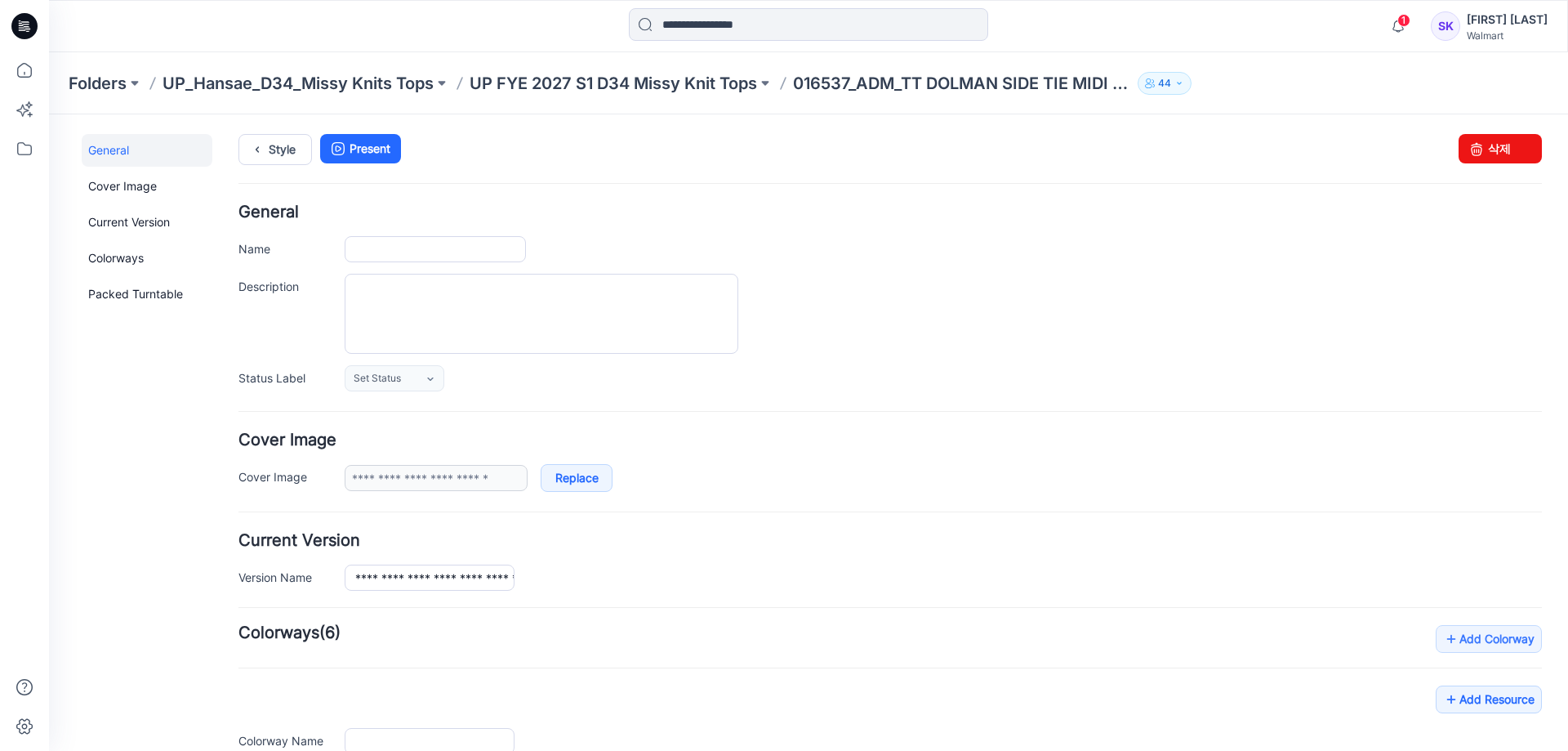 type on "**********" 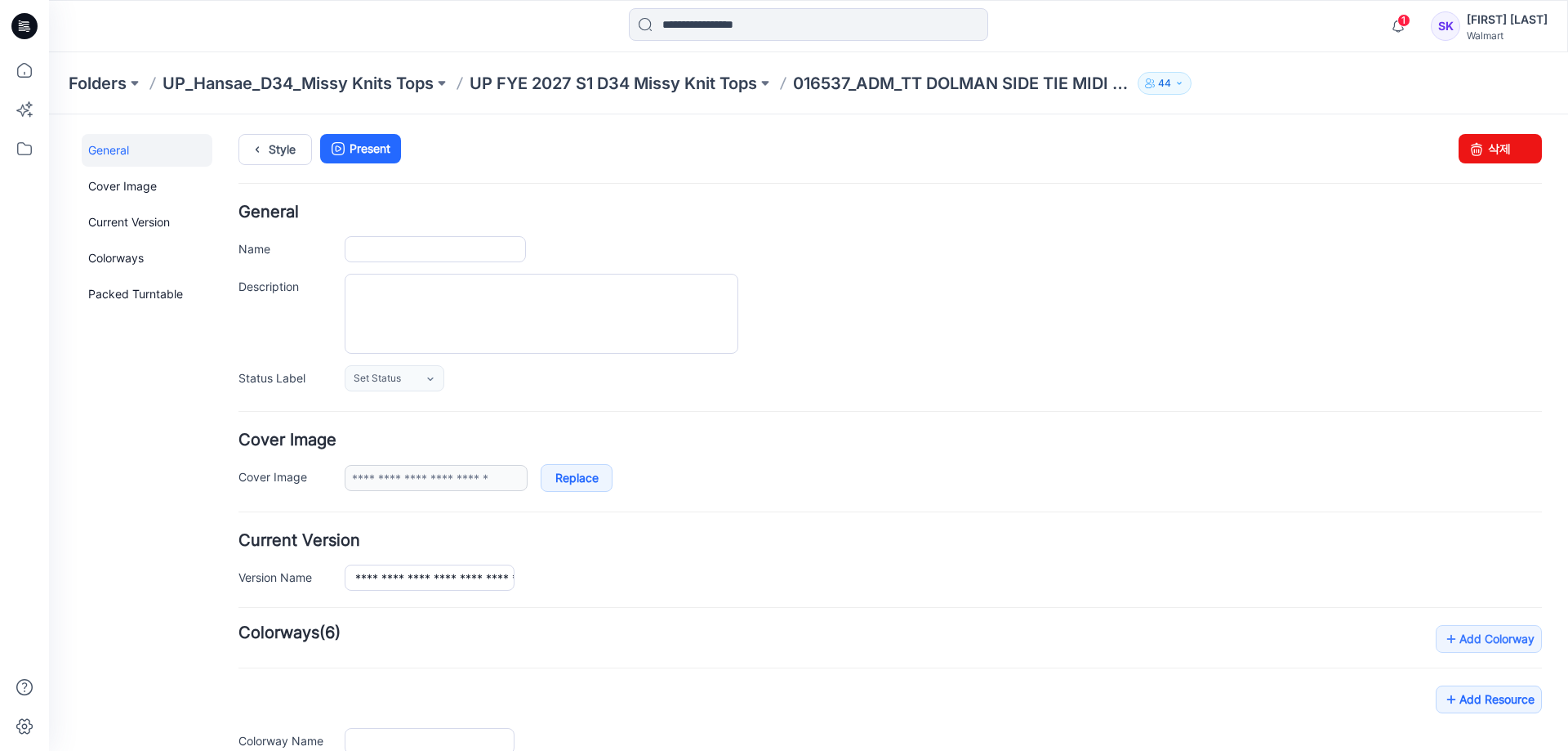 type on "**********" 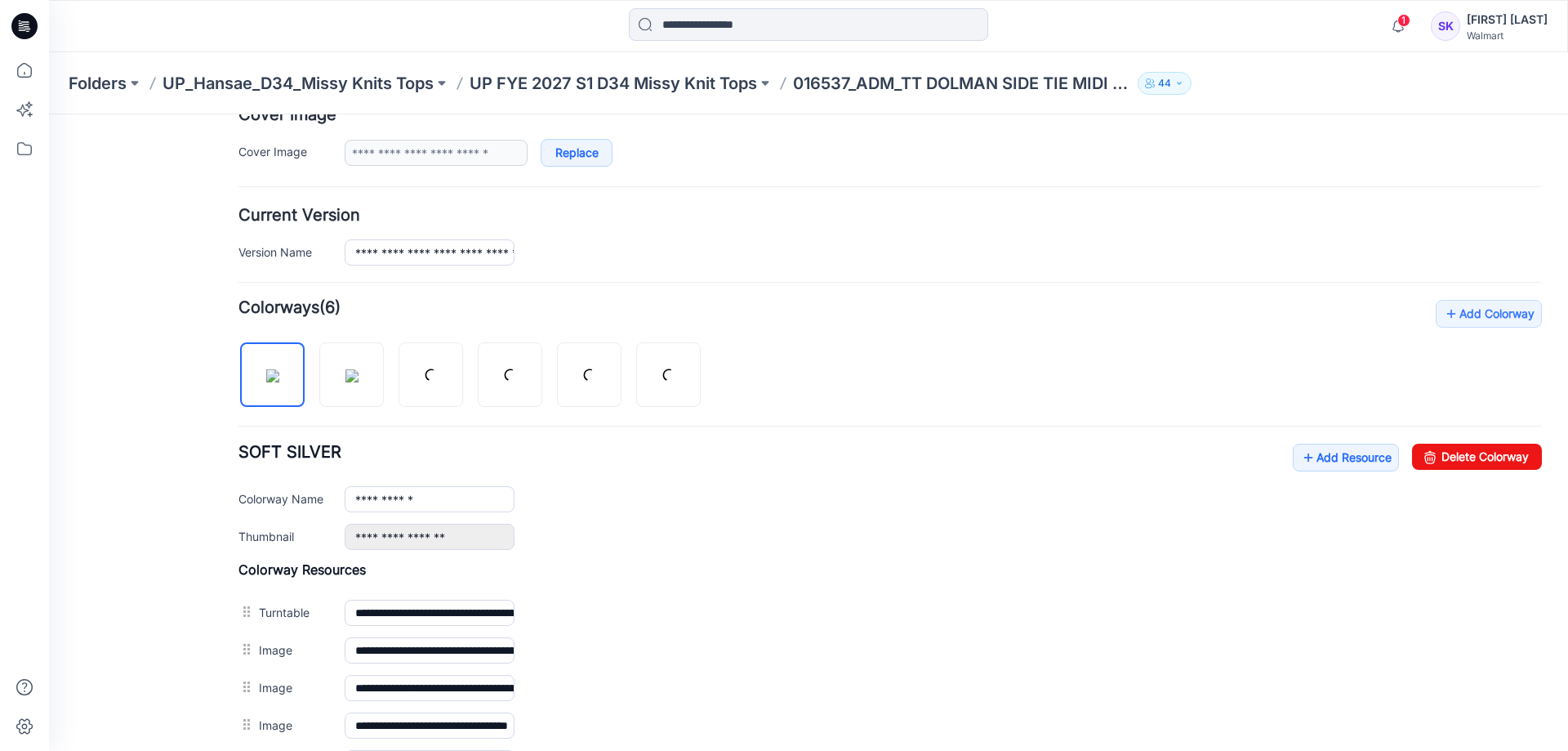 scroll, scrollTop: 327, scrollLeft: 0, axis: vertical 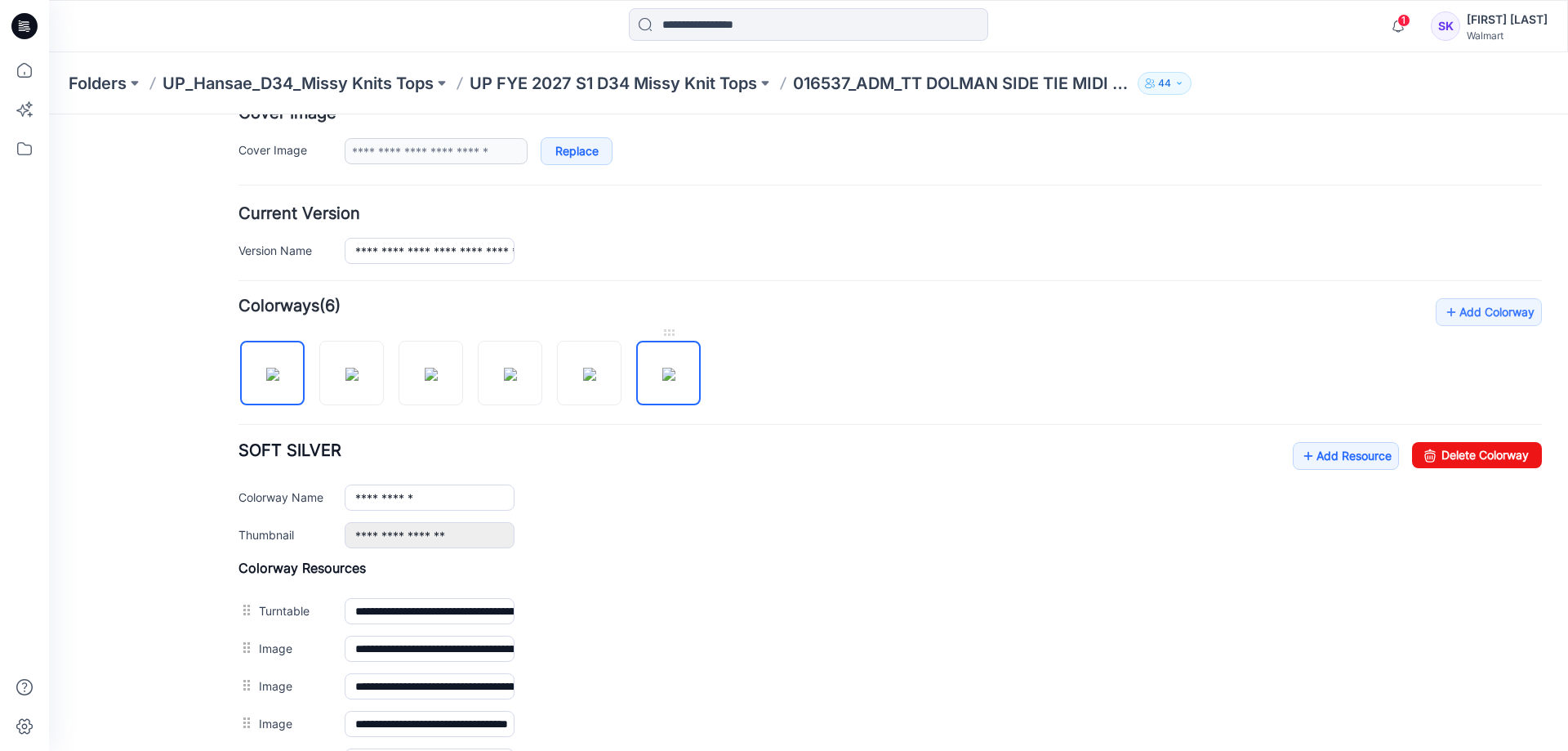 click at bounding box center (669, 374) 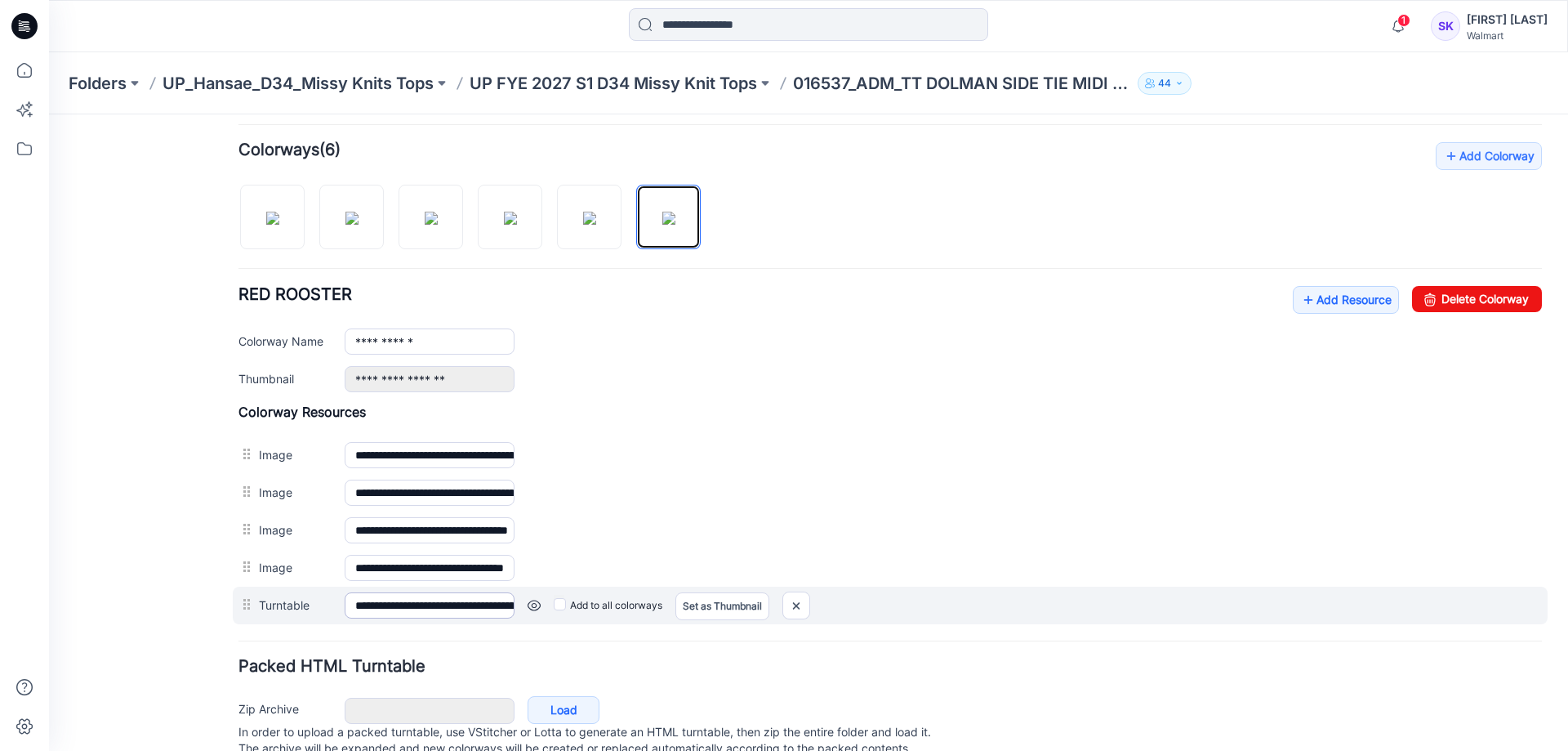 scroll, scrollTop: 490, scrollLeft: 0, axis: vertical 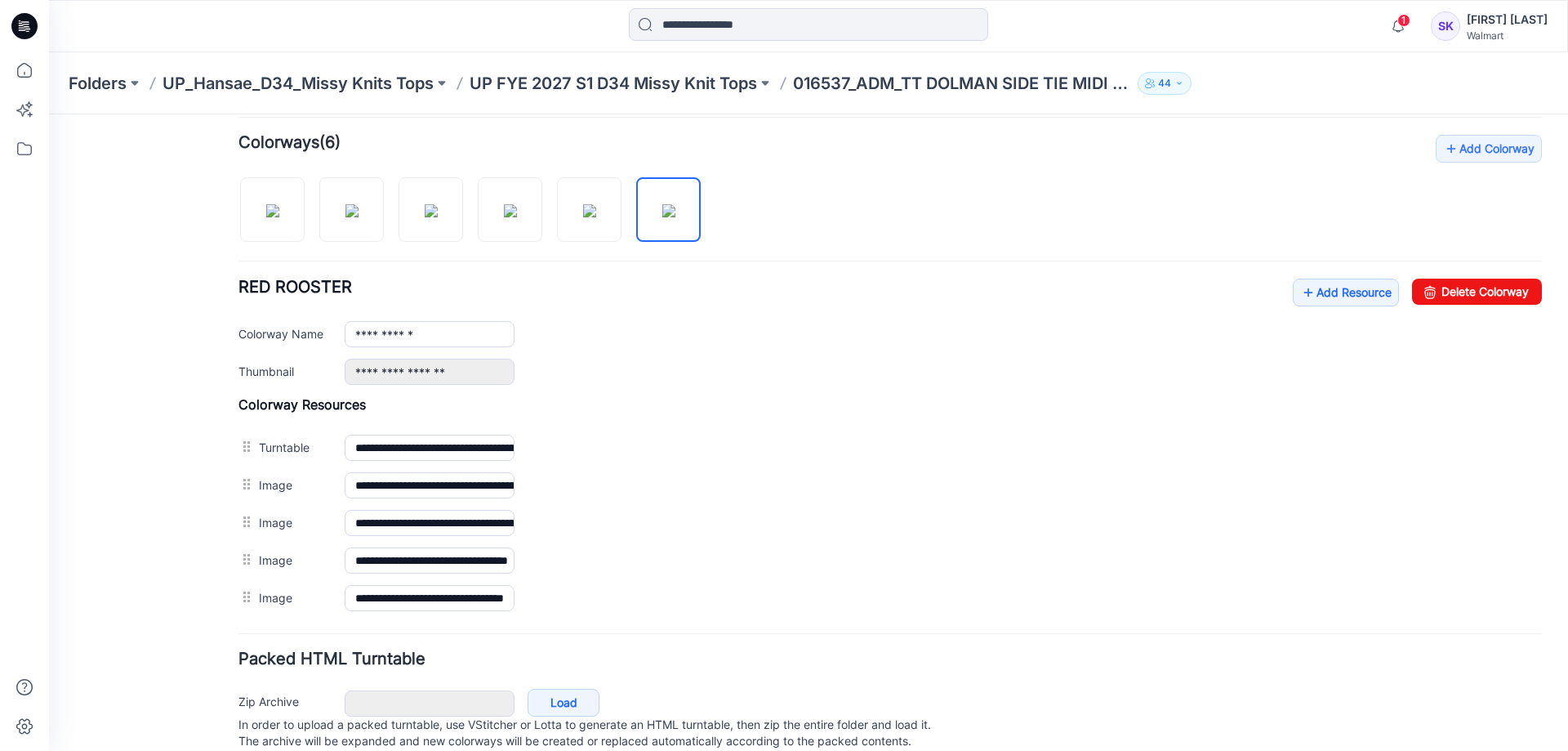 click on "General
Cover Image
Current Version
Colorways
Packed Turntable" at bounding box center (147, 216) 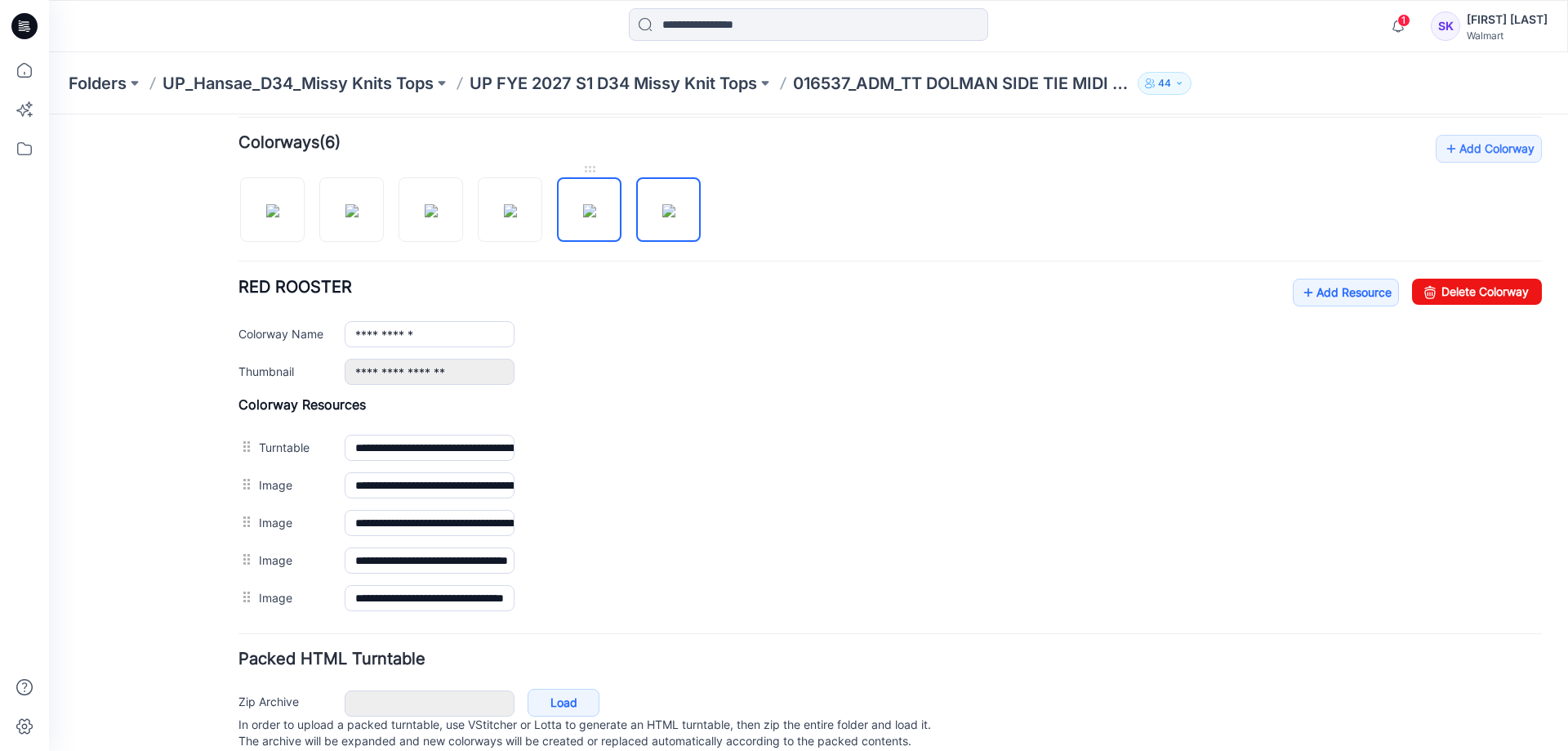 click at bounding box center (590, 211) 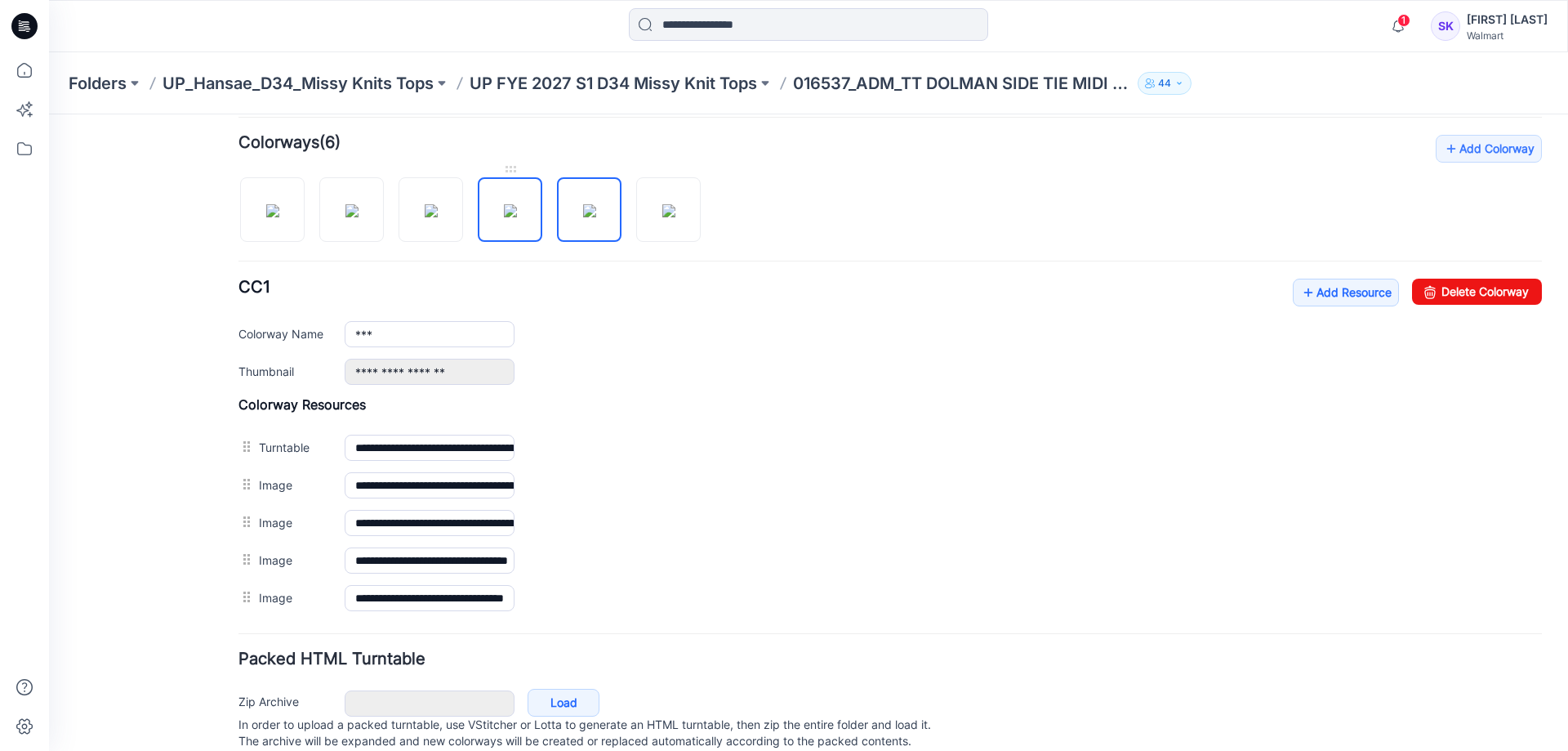 click at bounding box center (510, 211) 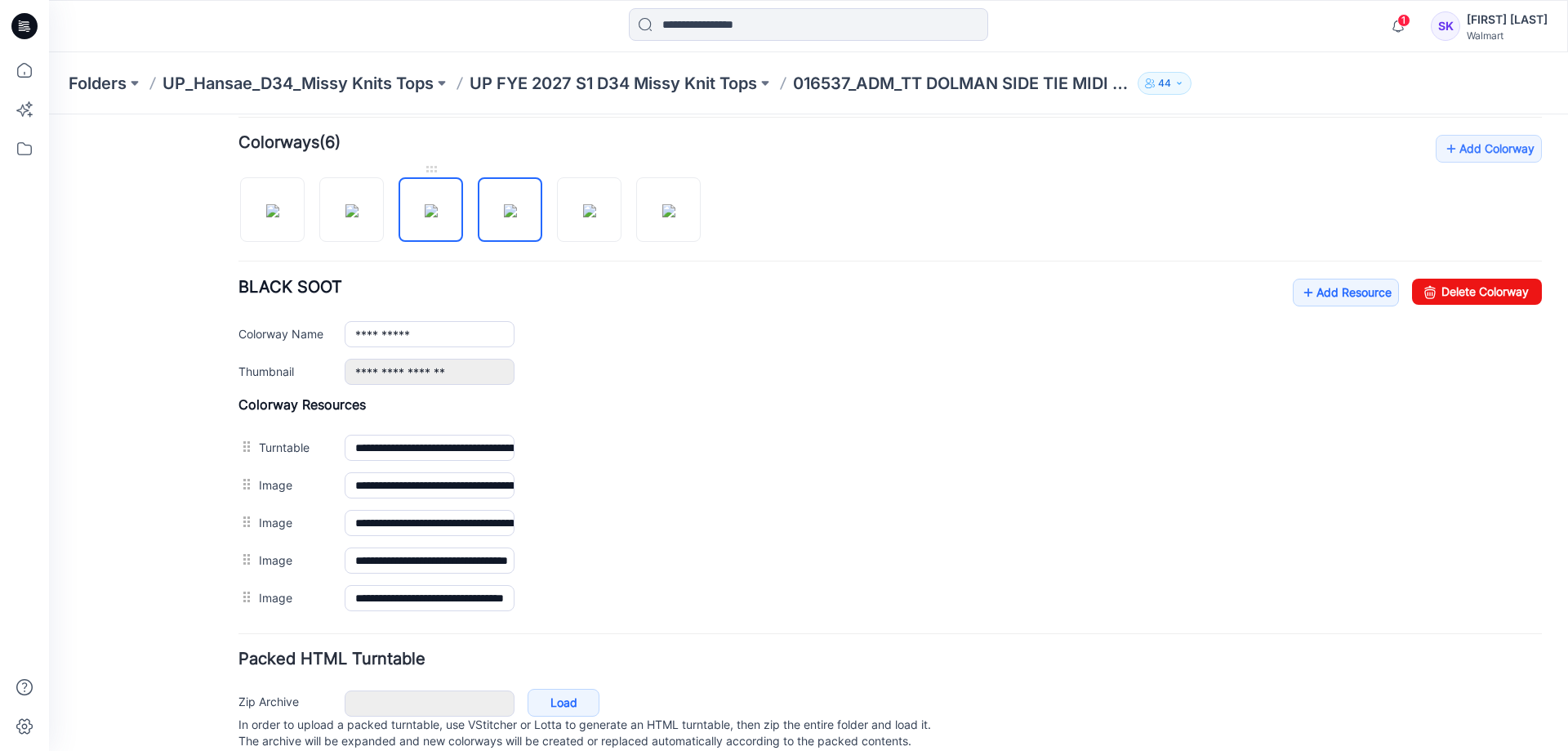 click at bounding box center (431, 211) 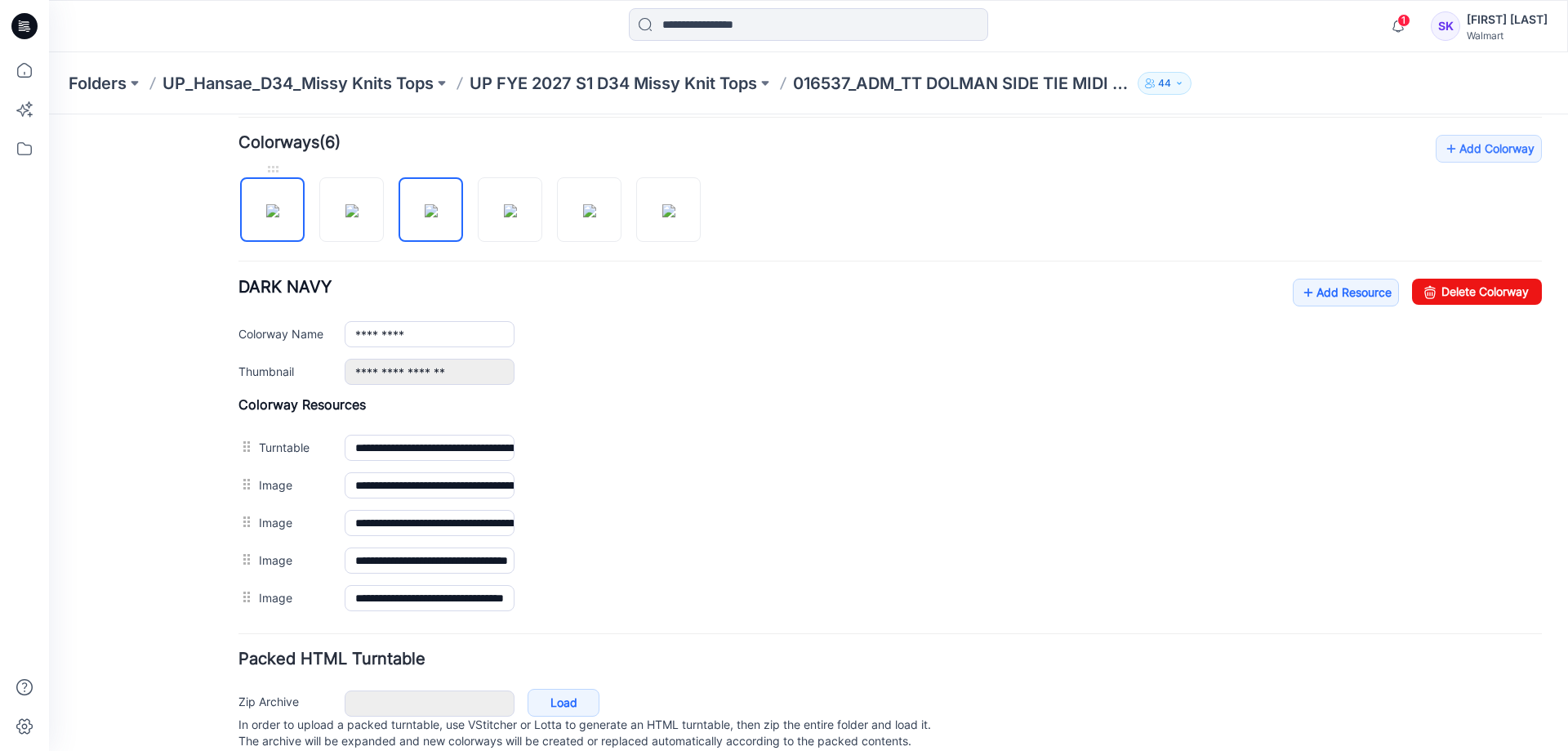 click at bounding box center [273, 211] 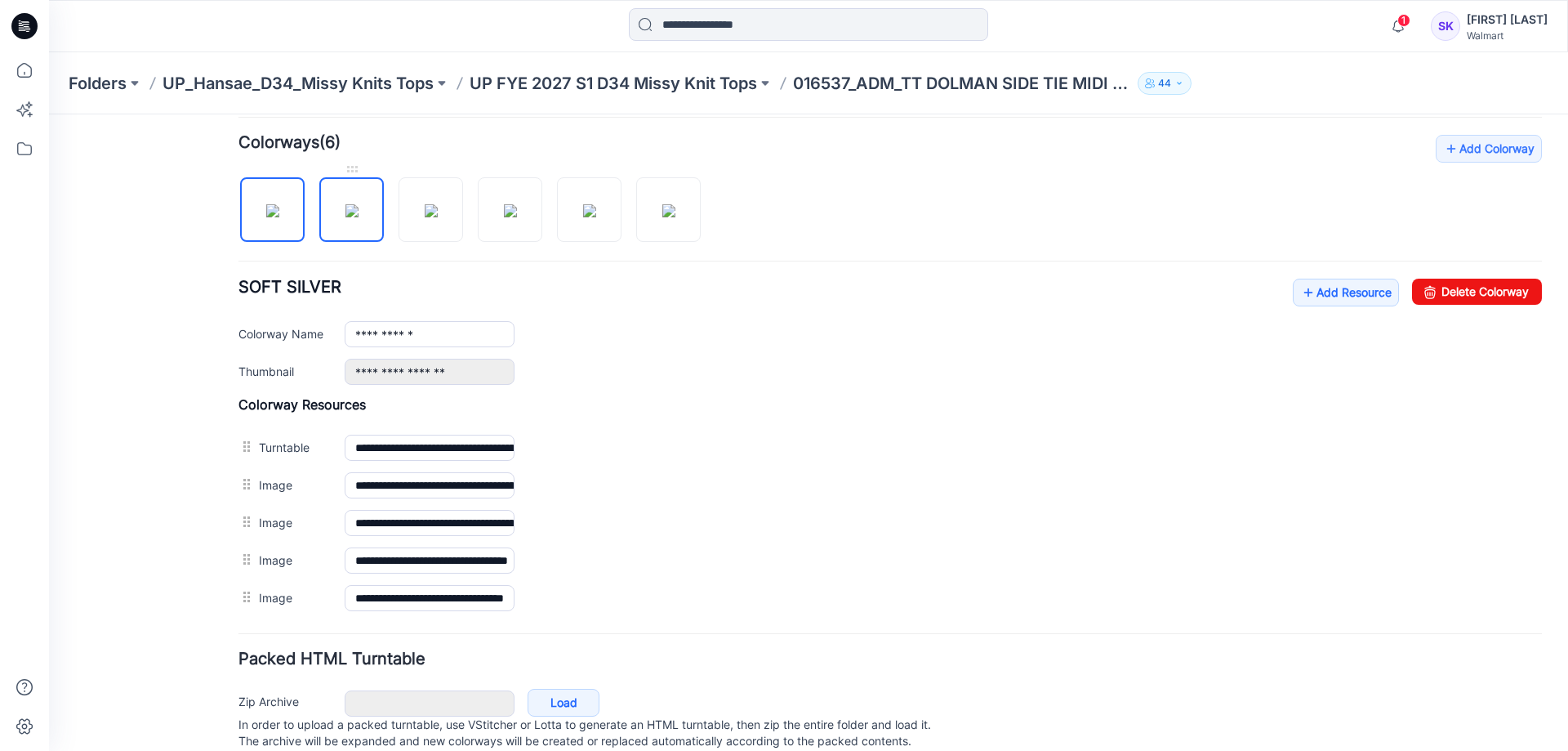 click at bounding box center (352, 211) 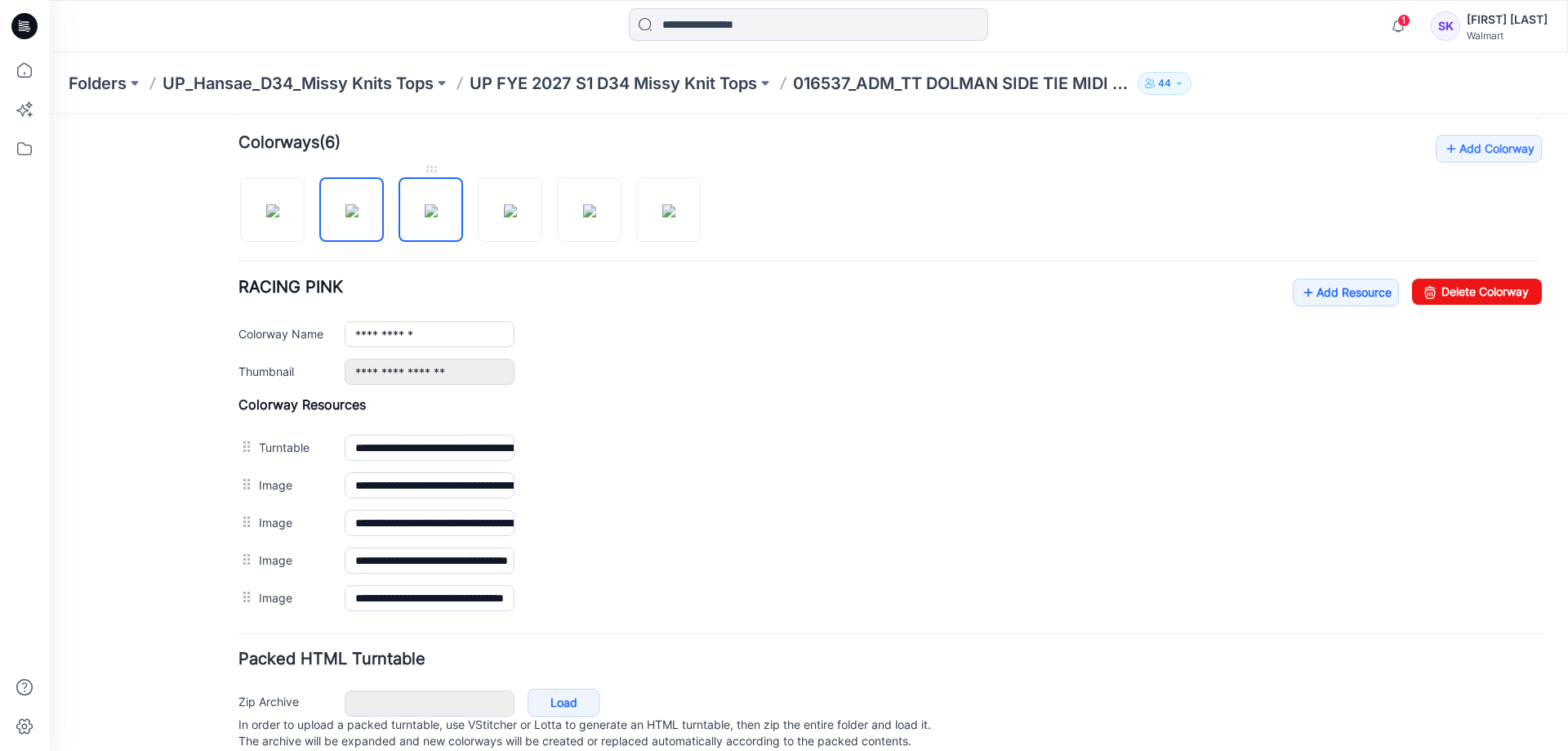 click at bounding box center (431, 211) 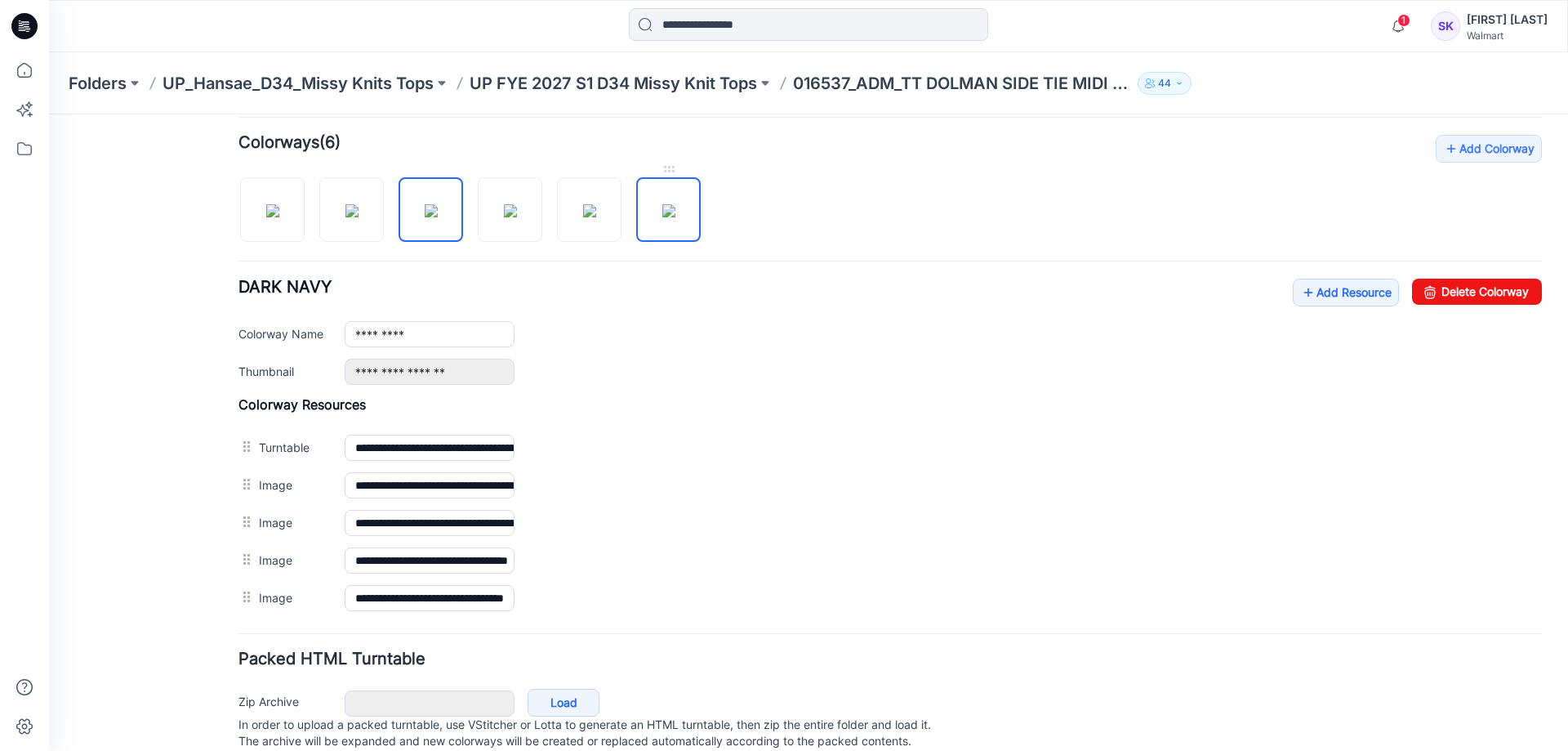 click at bounding box center (669, 211) 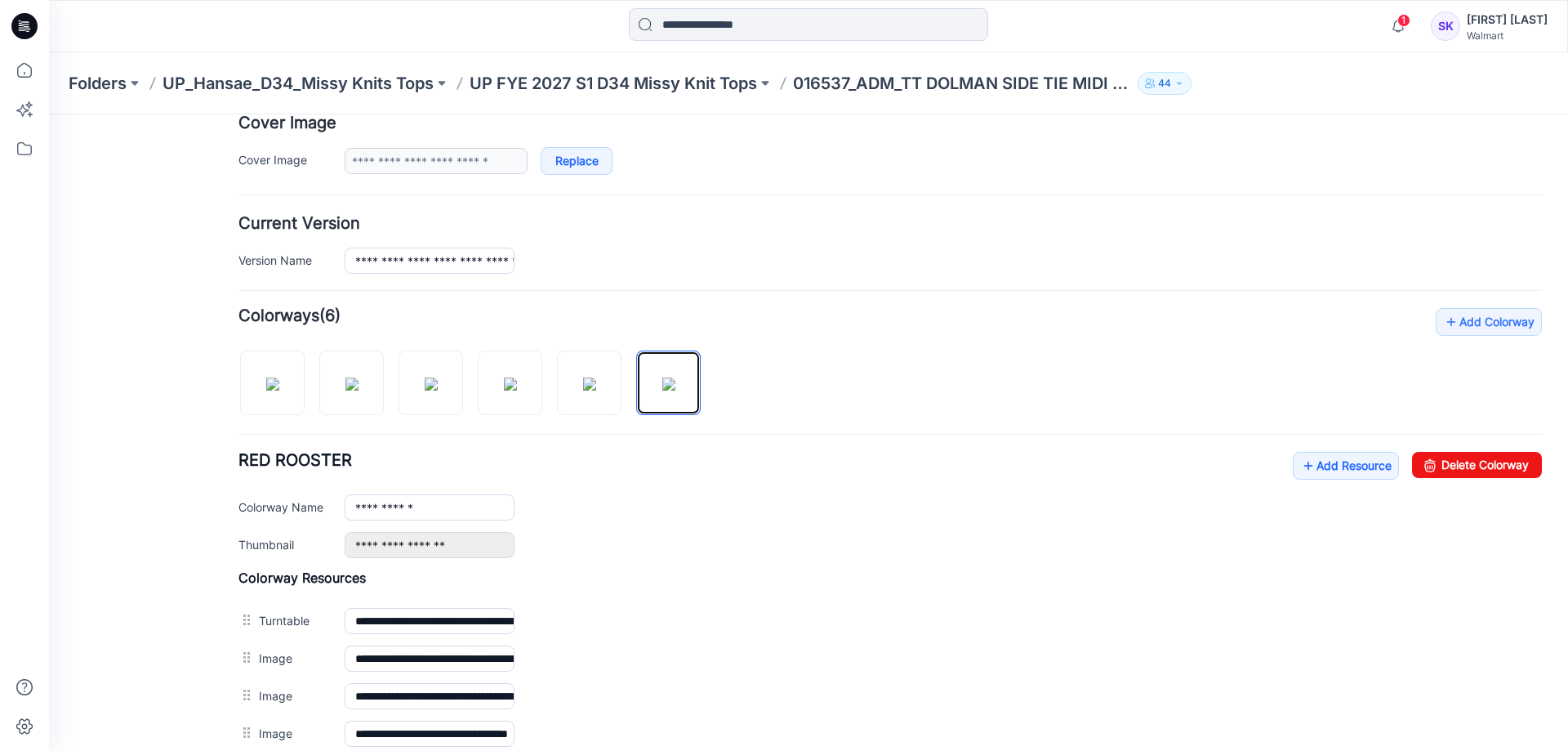 scroll, scrollTop: 0, scrollLeft: 0, axis: both 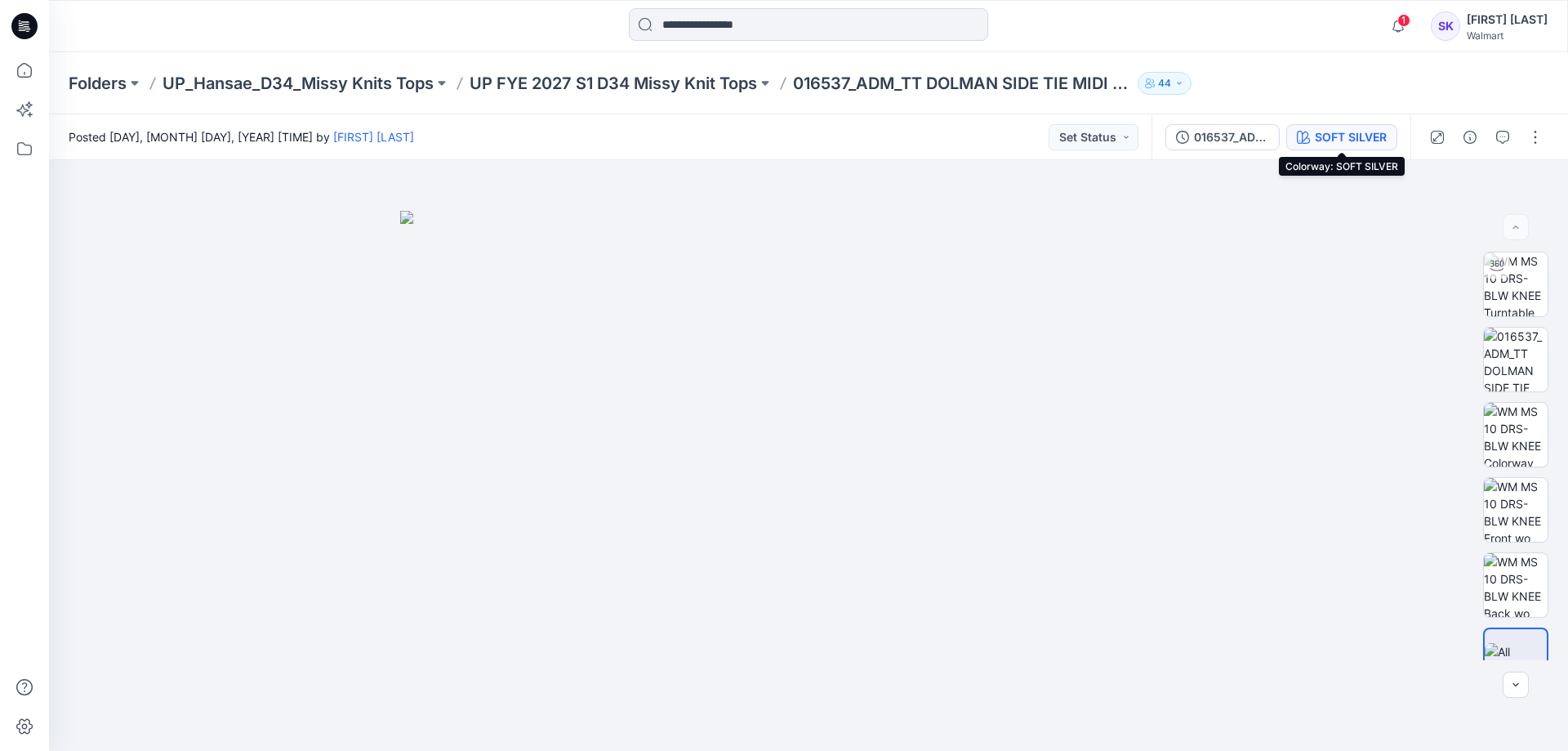 click on "SOFT SILVER" at bounding box center (1351, 137) 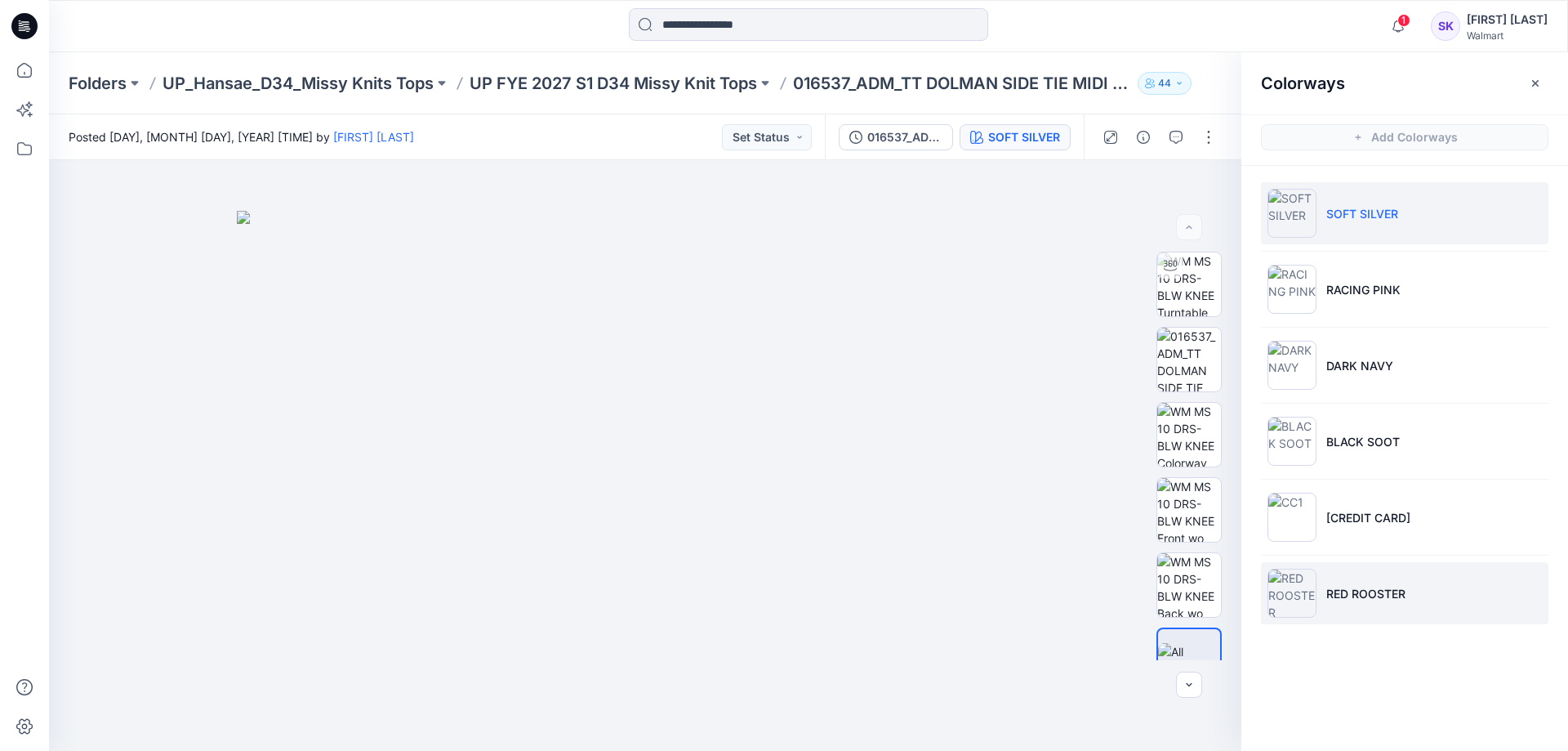 drag, startPoint x: 1399, startPoint y: 587, endPoint x: 1395, endPoint y: 610, distance: 23.345235 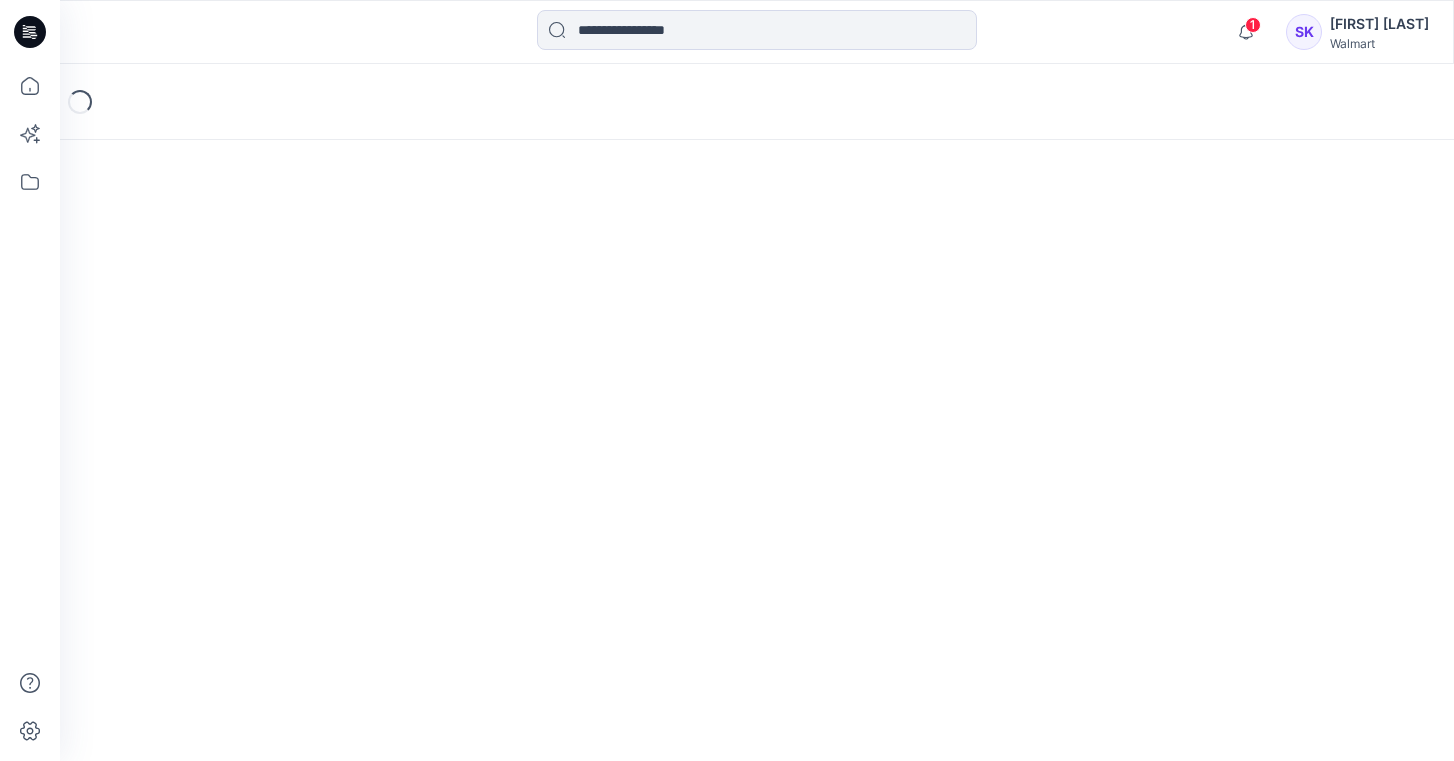 scroll, scrollTop: 0, scrollLeft: 0, axis: both 